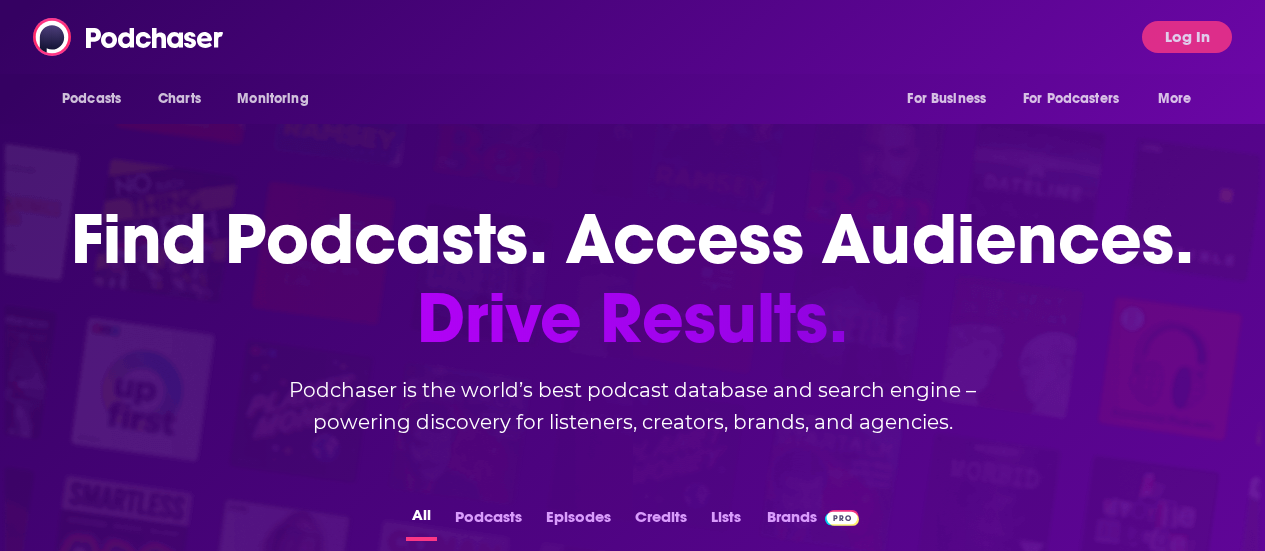 scroll, scrollTop: 0, scrollLeft: 0, axis: both 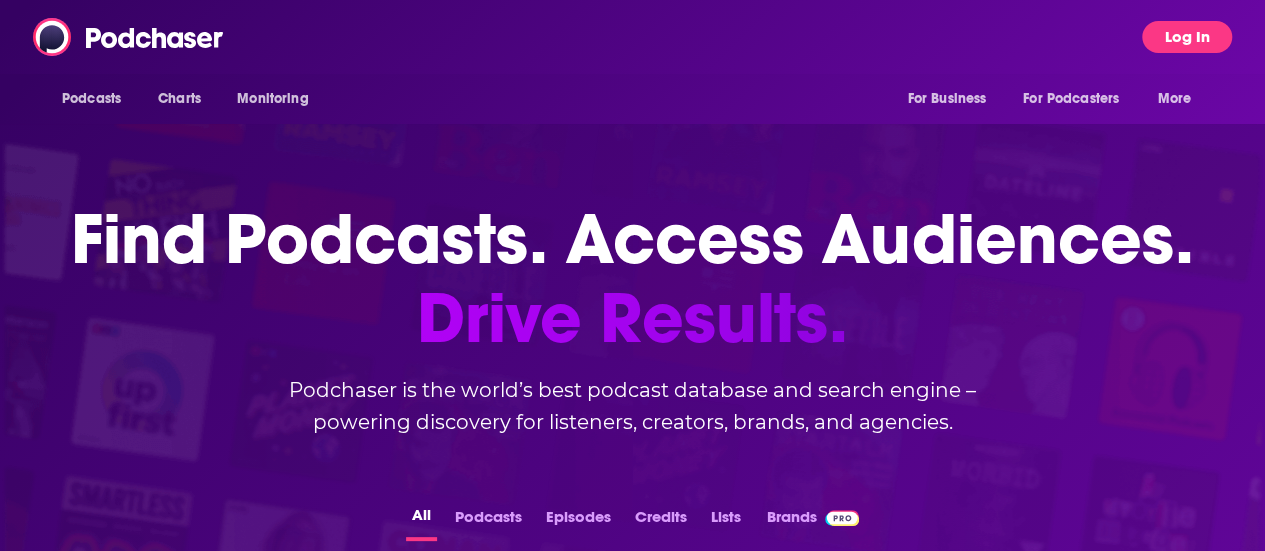 click on "Log In" at bounding box center (1187, 37) 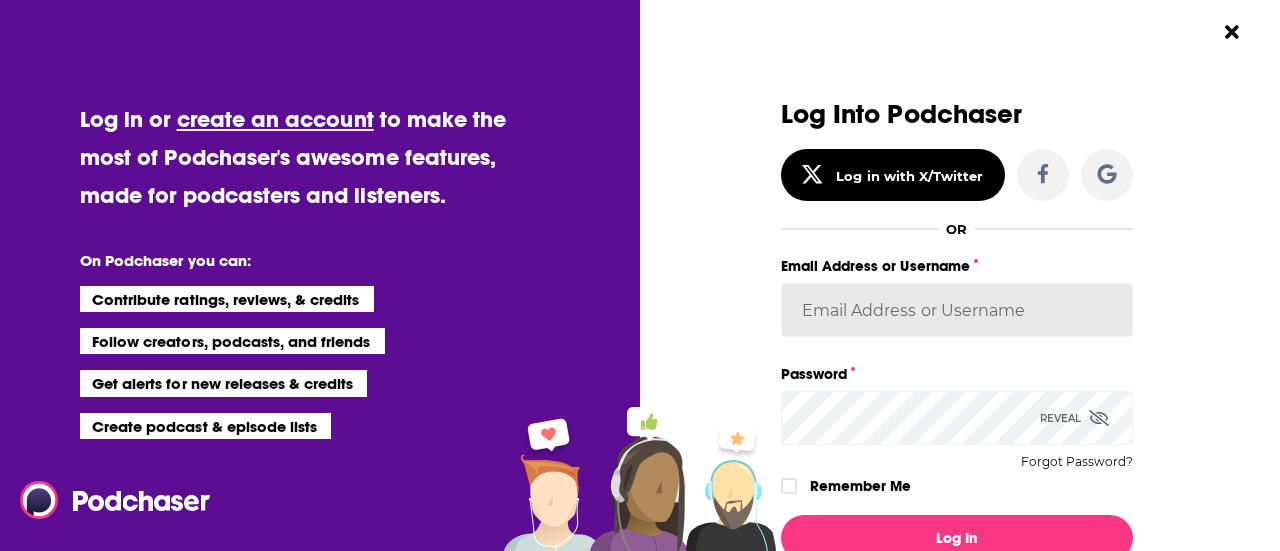 click on "Email Address or Username" at bounding box center [957, 310] 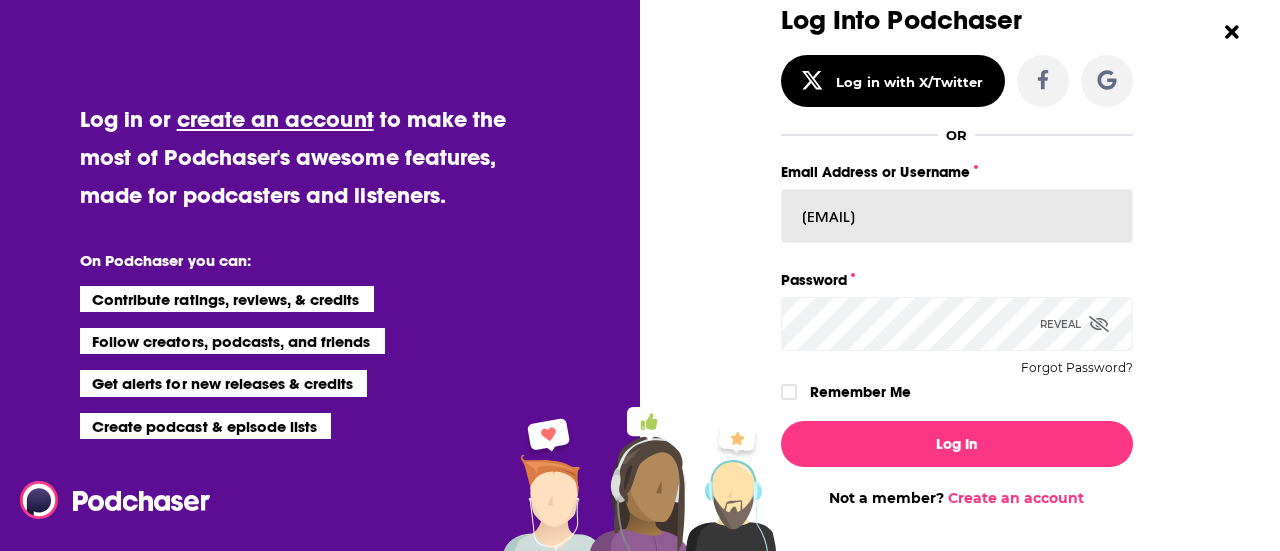 scroll, scrollTop: 184, scrollLeft: 0, axis: vertical 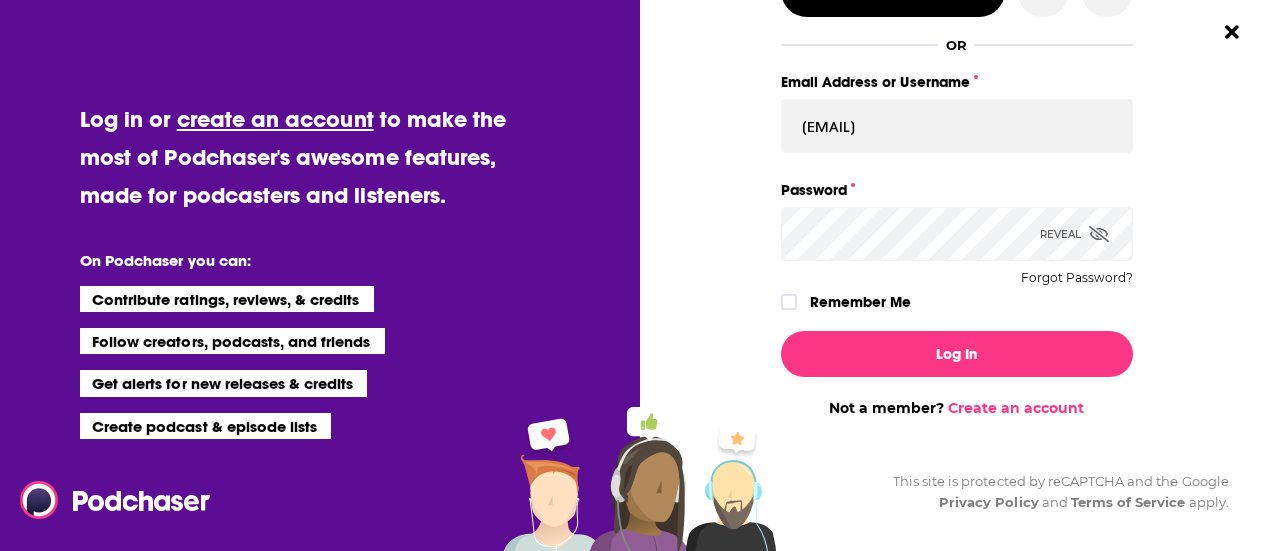 click on "Log In" at bounding box center (957, 354) 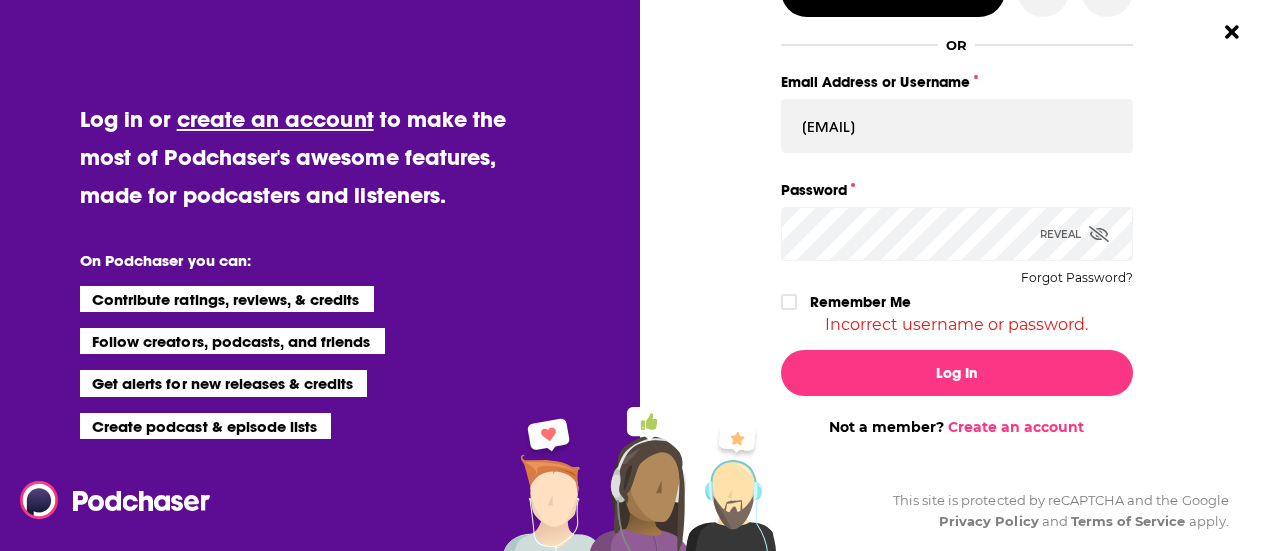 click 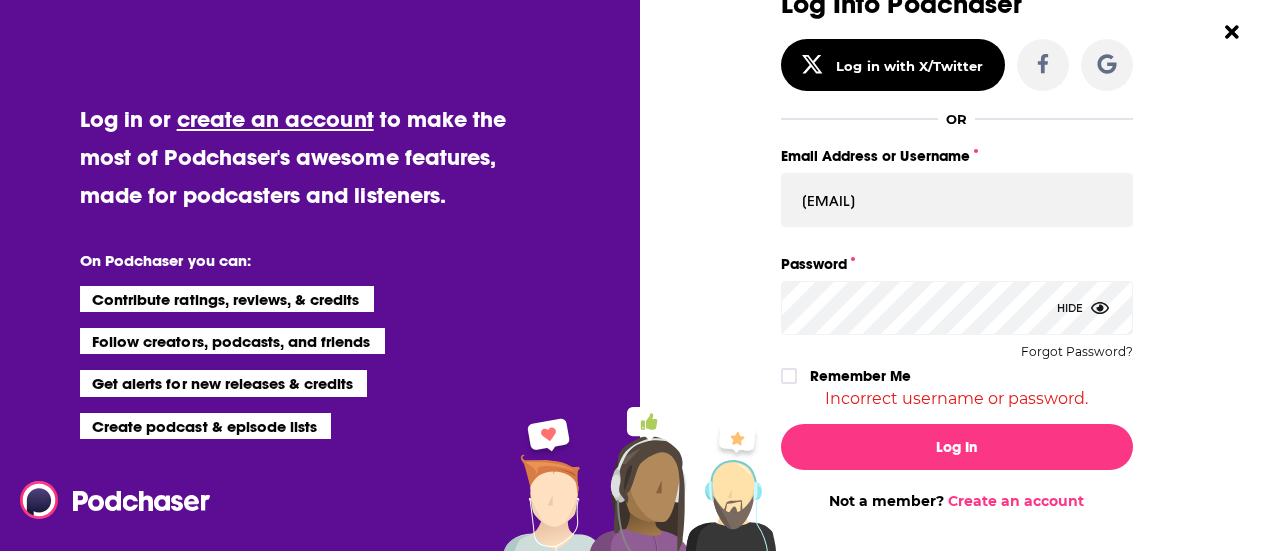scroll, scrollTop: 204, scrollLeft: 0, axis: vertical 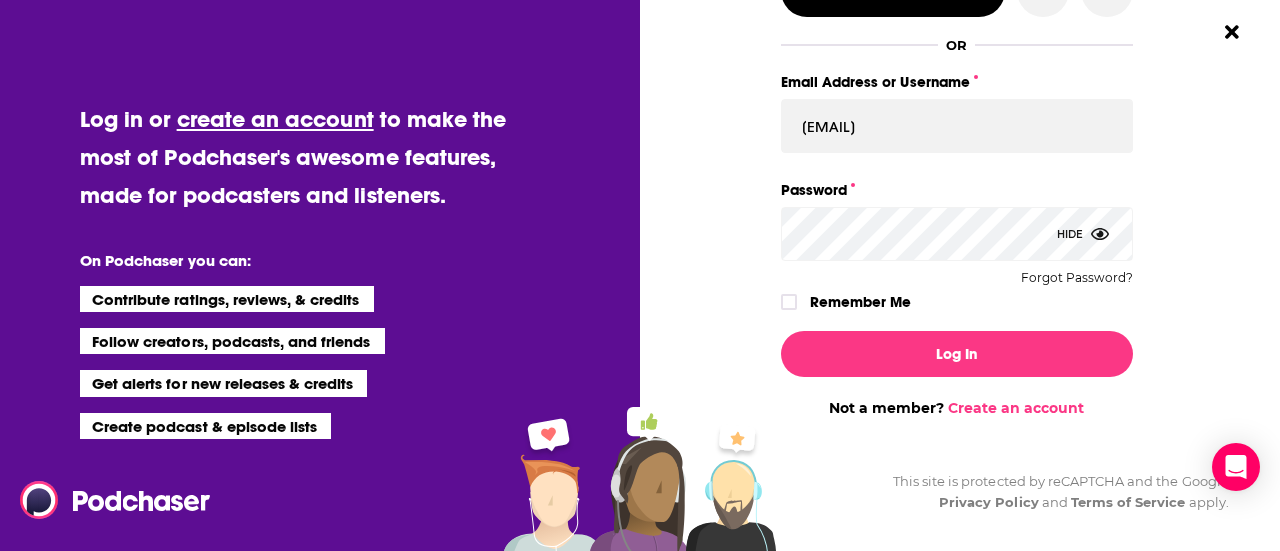 click on "Log In" at bounding box center [957, 354] 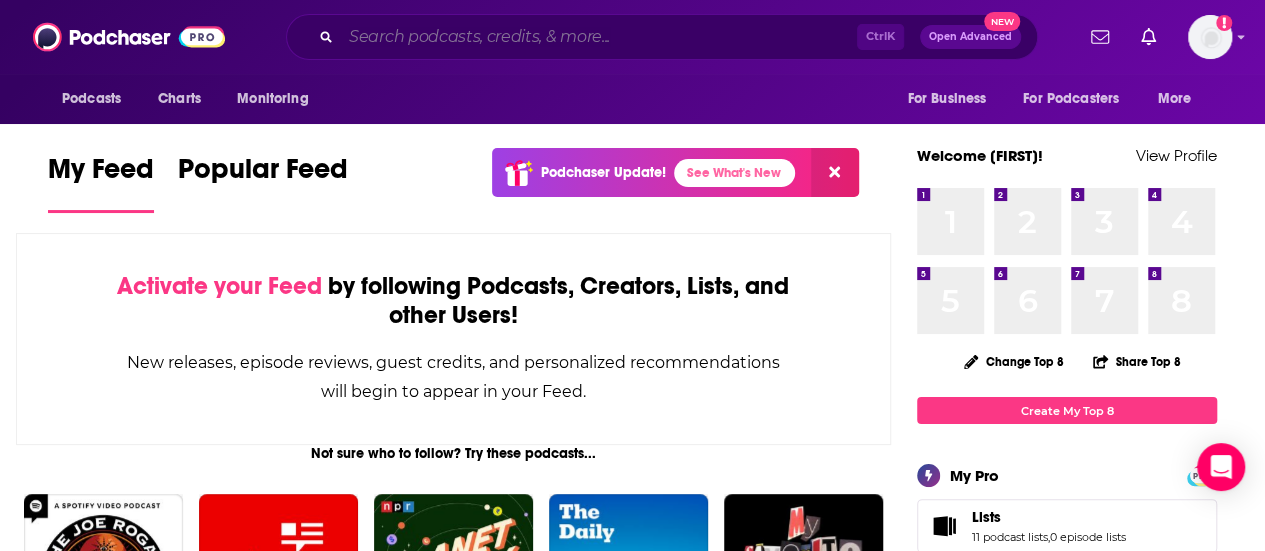 click at bounding box center [599, 37] 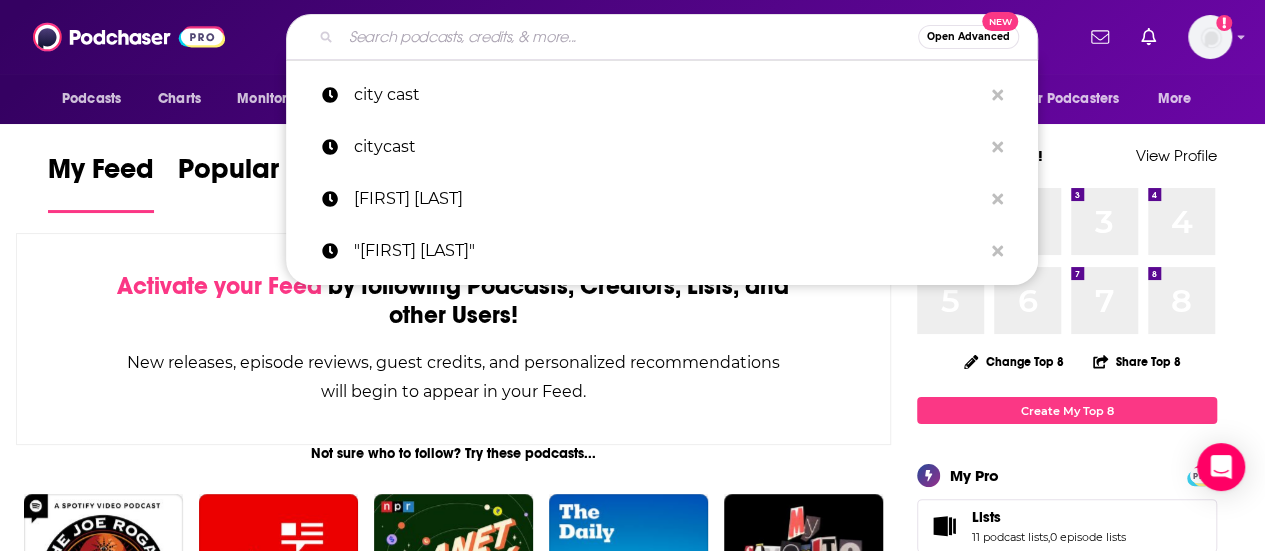 paste on "The Concierge Doc podcast" 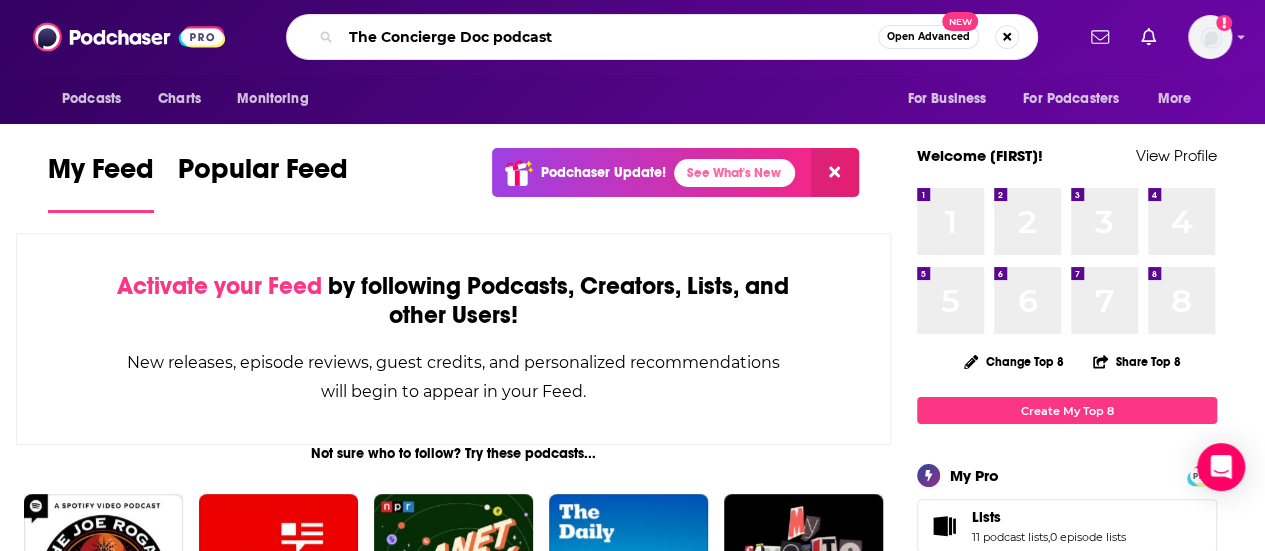 type on "The Concierge Doc podcast" 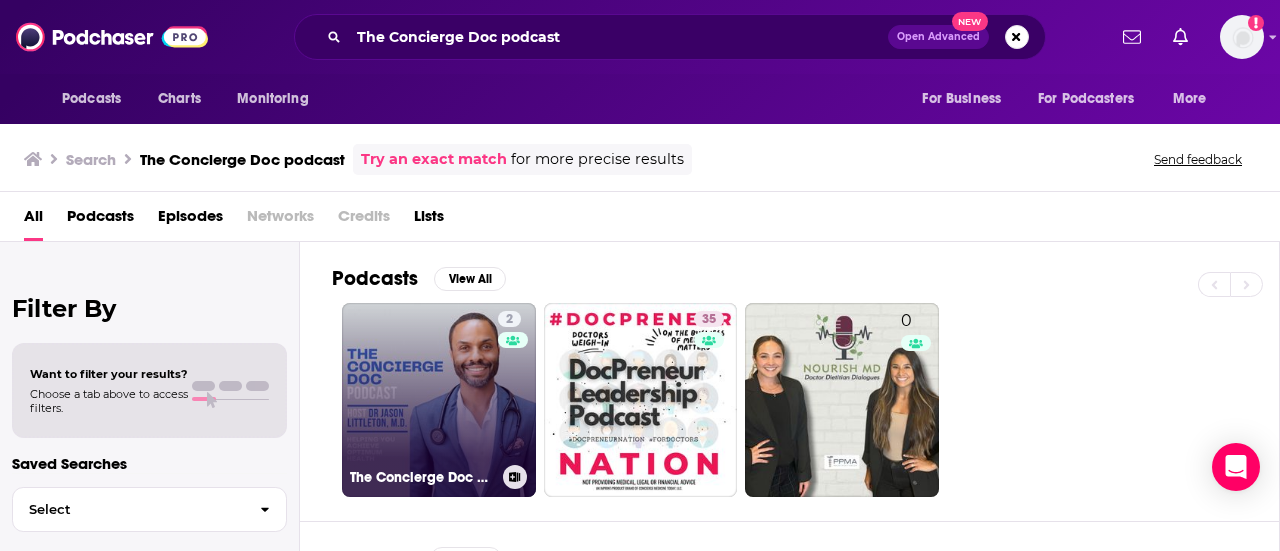 click on "2 The Concierge Doc Podcast with Dr. [FIRST] [LAST], M.D." at bounding box center (439, 400) 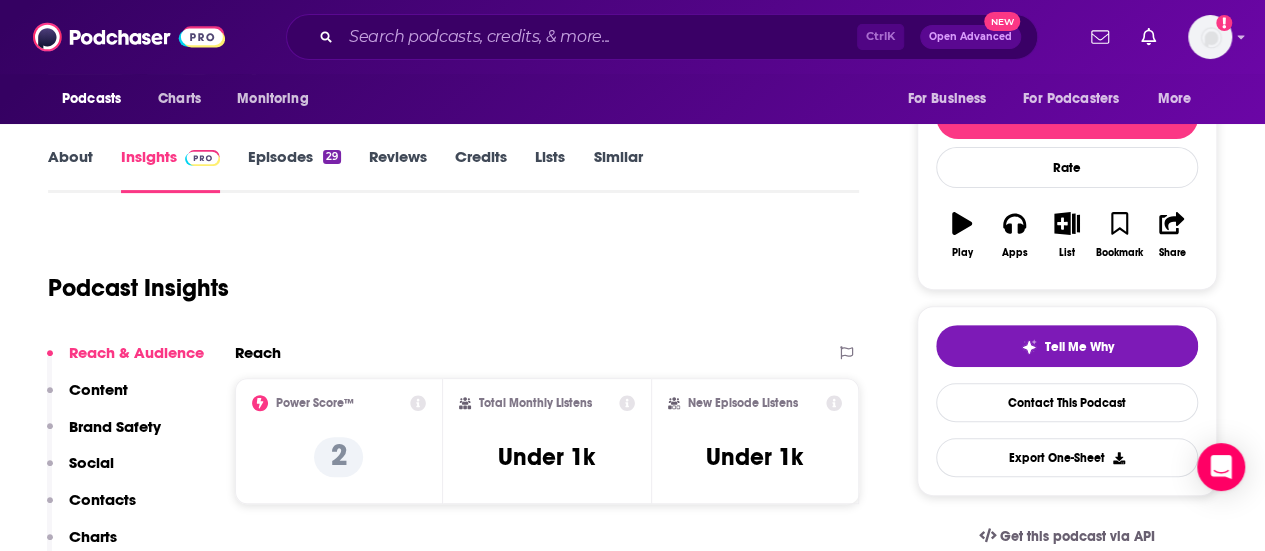 scroll, scrollTop: 0, scrollLeft: 0, axis: both 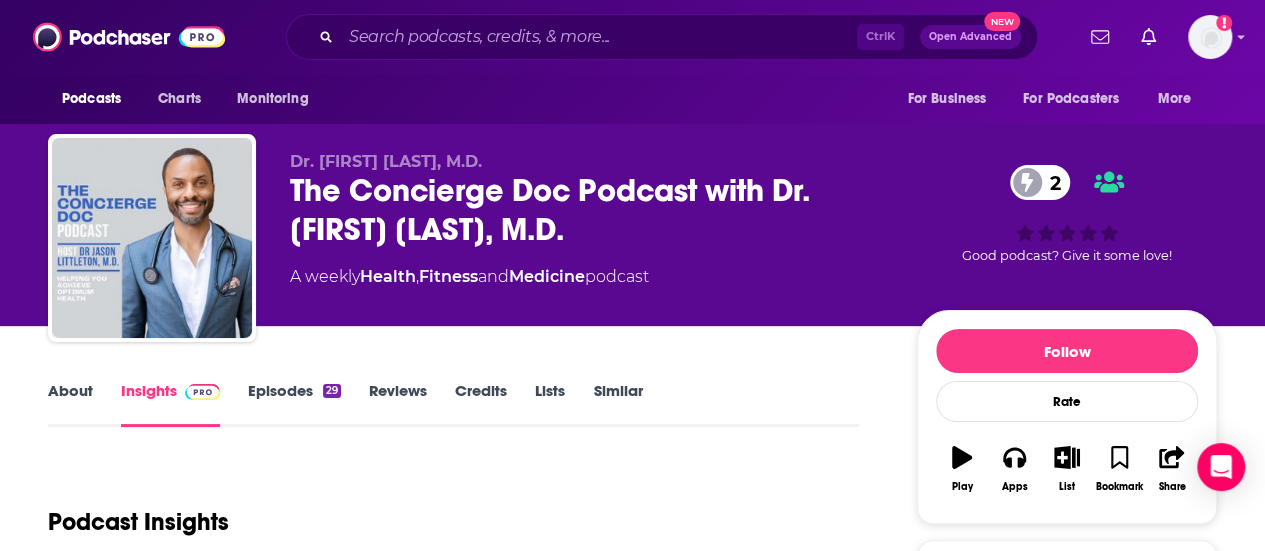click on "Episodes 29" at bounding box center [294, 404] 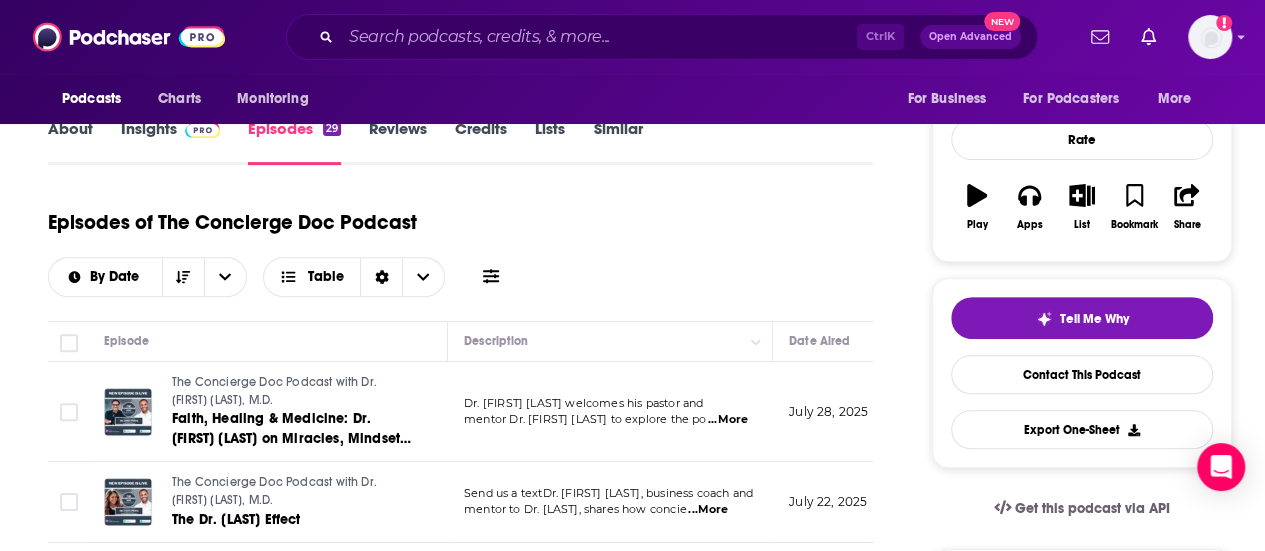 scroll, scrollTop: 200, scrollLeft: 0, axis: vertical 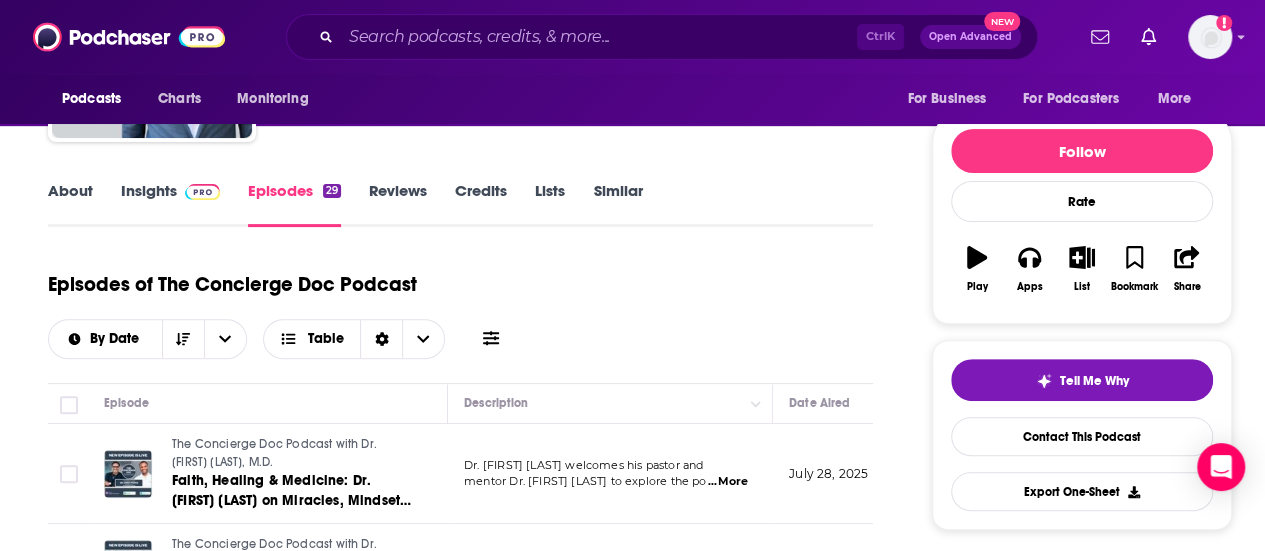 click on "Insights" at bounding box center [170, 204] 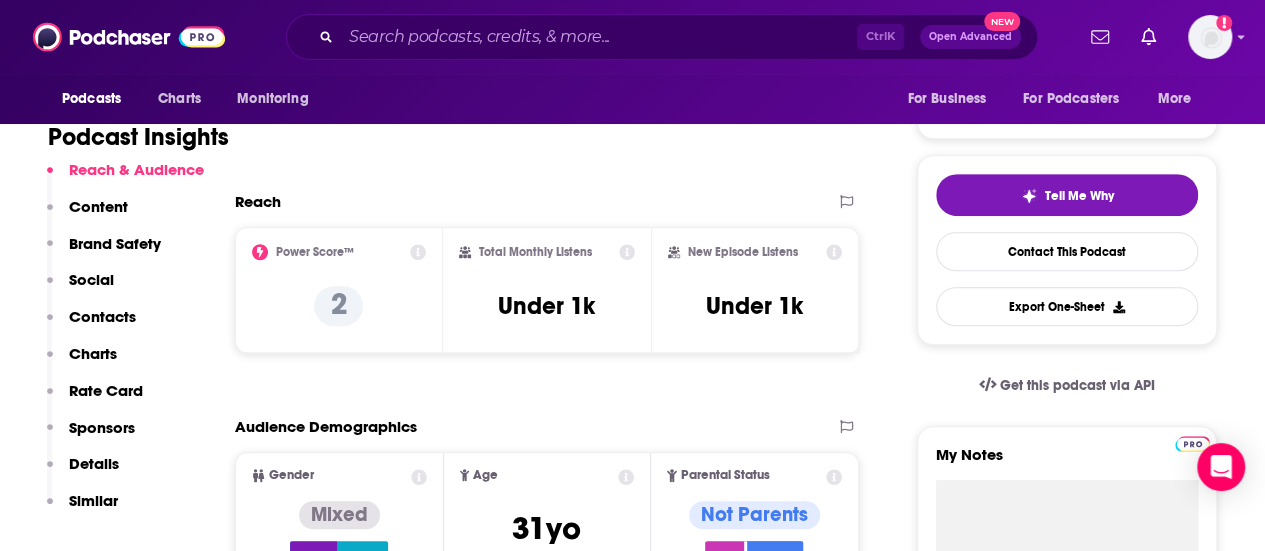scroll, scrollTop: 0, scrollLeft: 0, axis: both 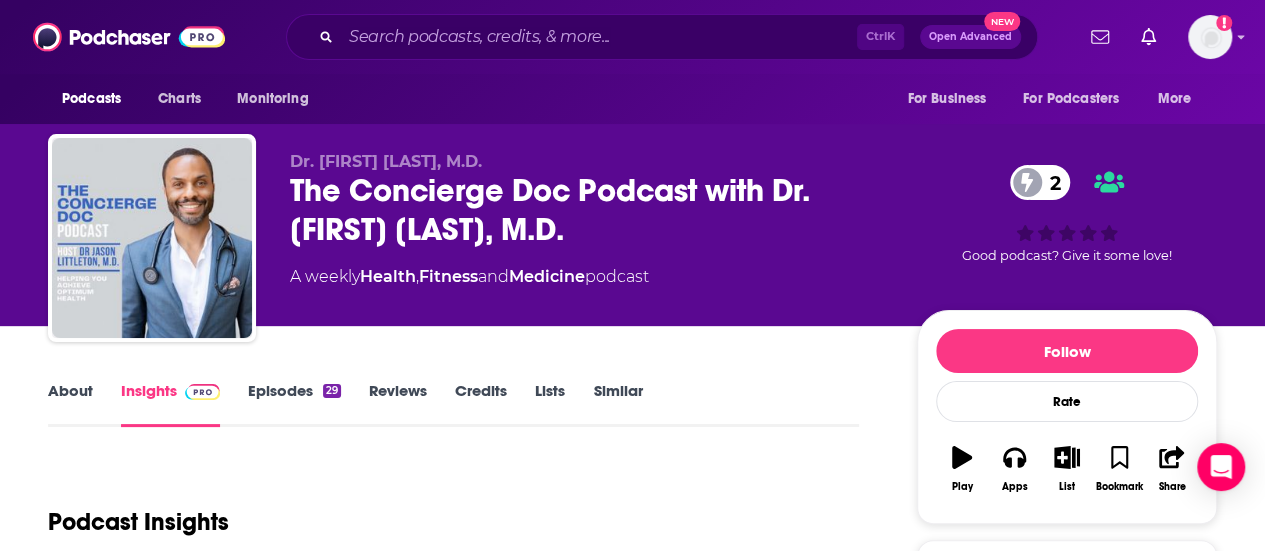 click on "Episodes 29" at bounding box center (294, 404) 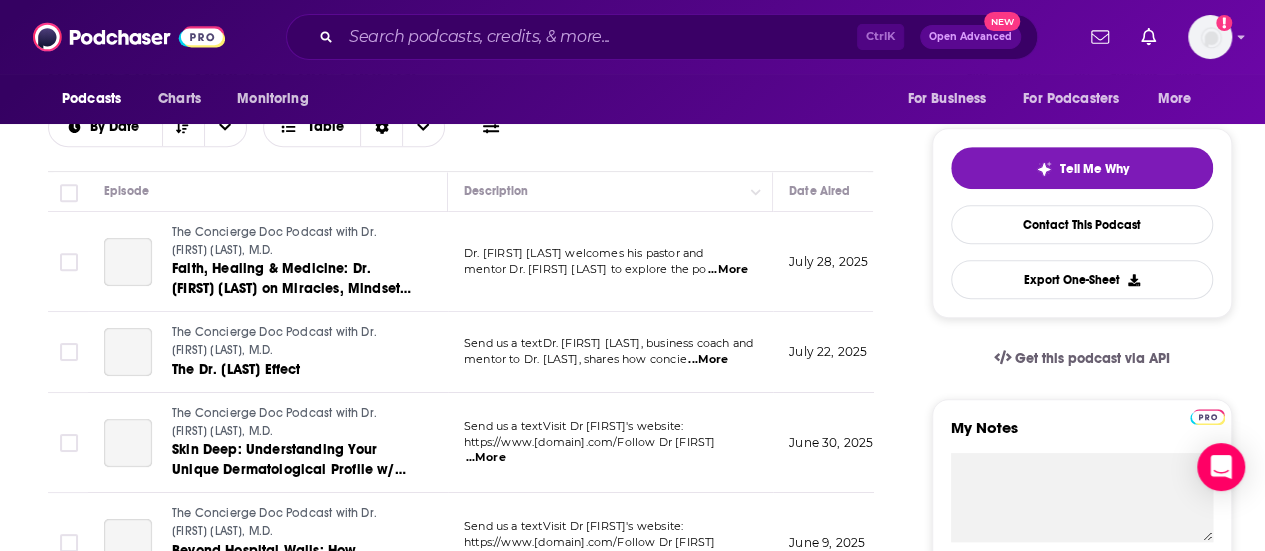 scroll, scrollTop: 300, scrollLeft: 0, axis: vertical 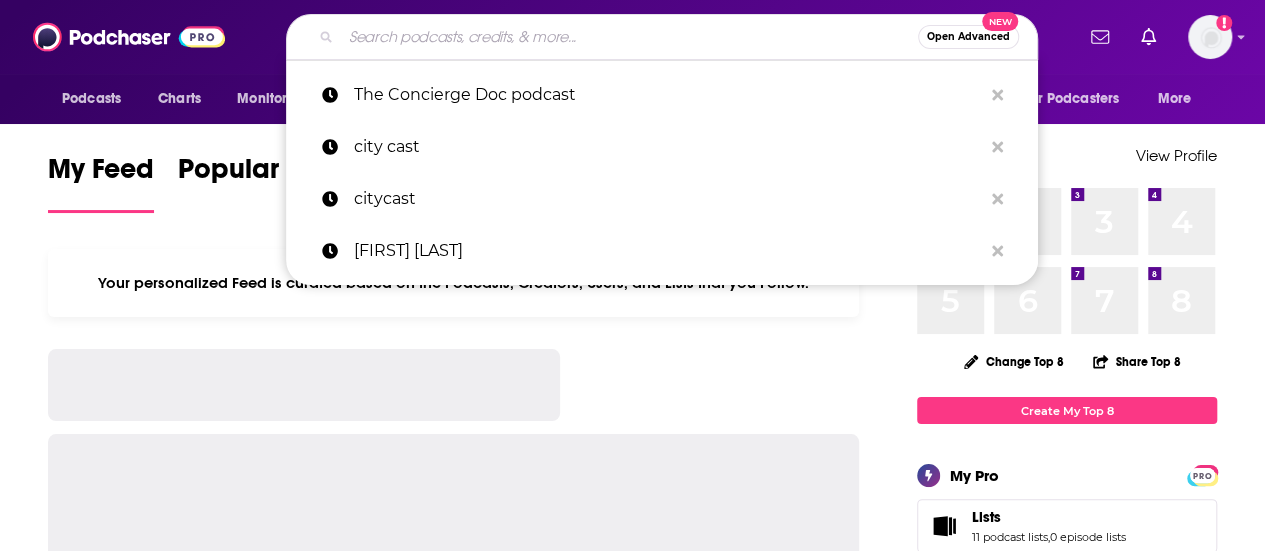click at bounding box center (629, 37) 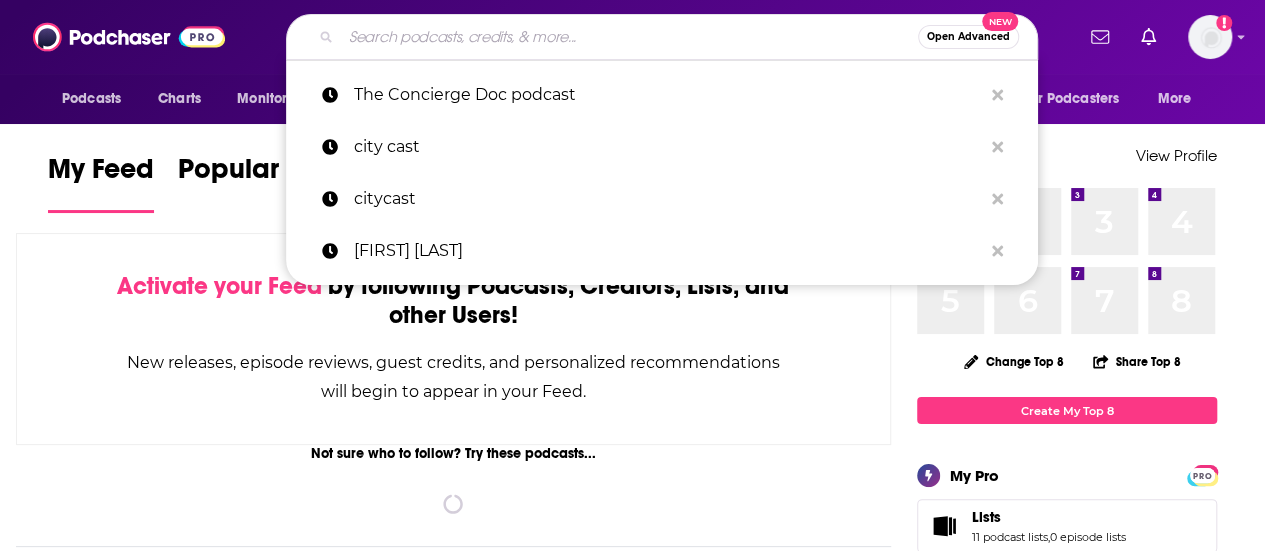 paste on "DocPreneur Leadership" 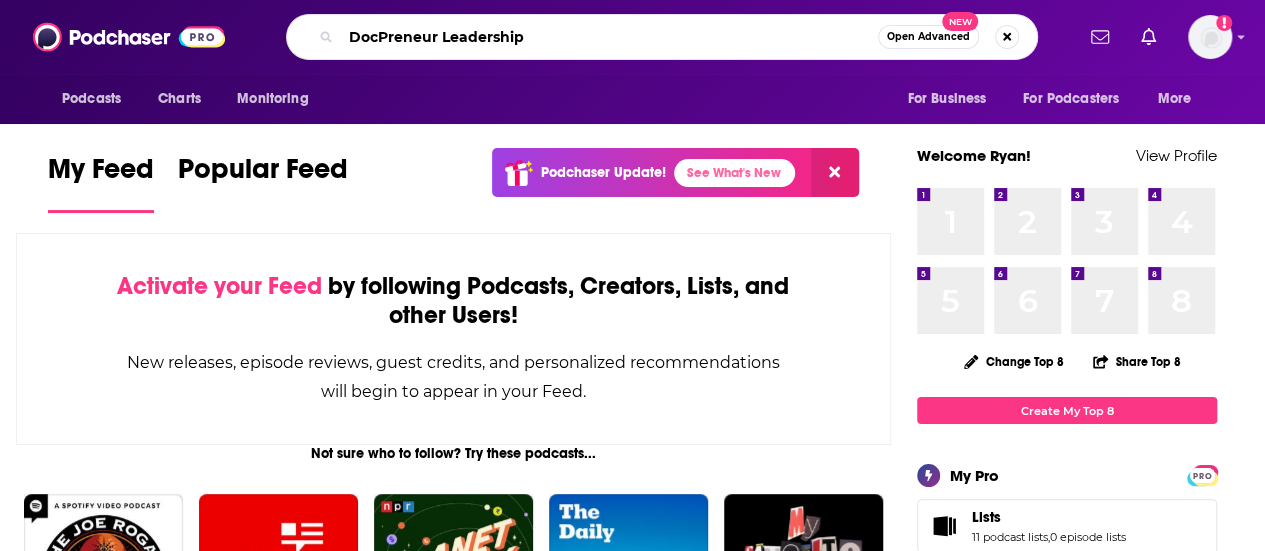 type on "DocPreneur Leadership" 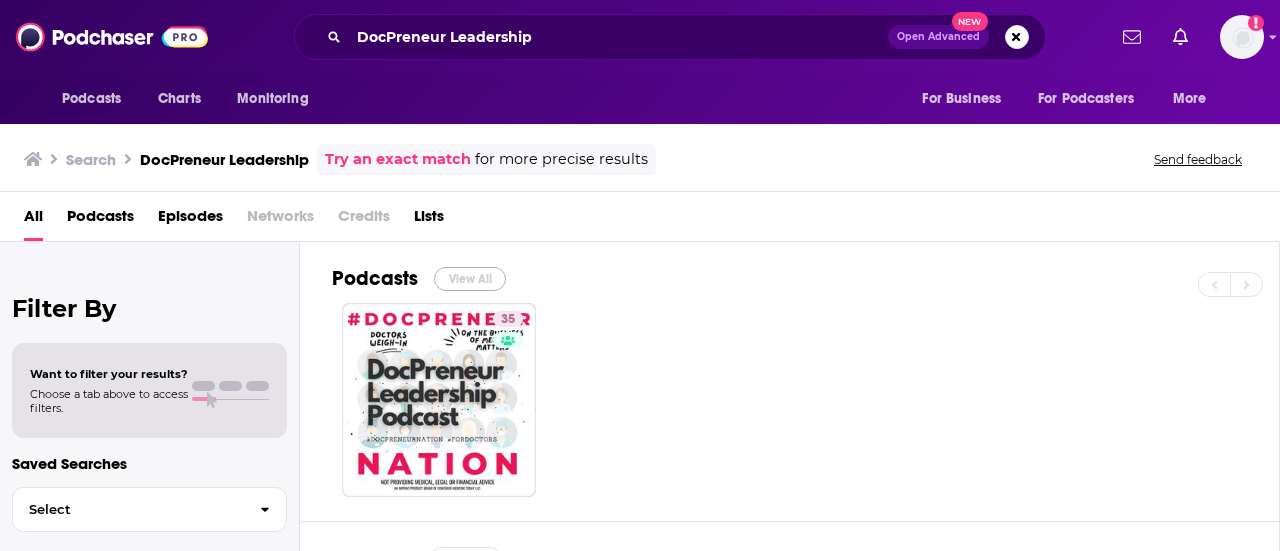 click on "View All" at bounding box center (470, 279) 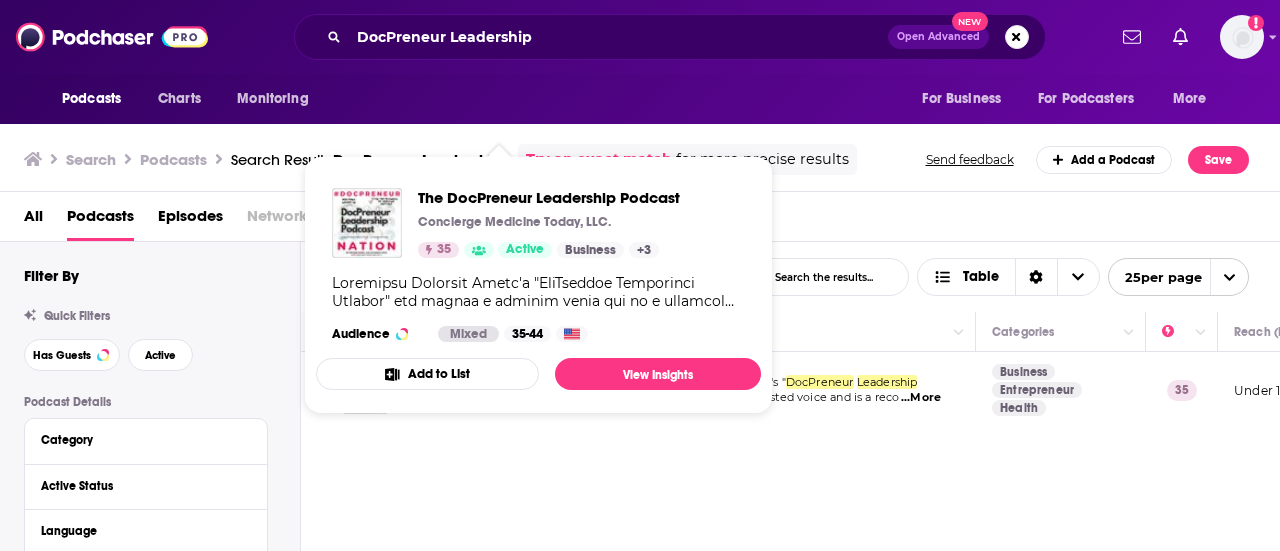click on "Relevancy List Search Input Search the results... Table 1   podcast   results List Search Input Search the results... Table 25  per page Podcast Description Categories Reach (Monthly) Reach (Episode) Top Country The  DocPreneur Leadership  Podcast Concierge Medicine Today's " DocPreneur   Leadership Podcast" has become a trusted voice and is a reco  ...More Business Entrepreneur Health 35 Under 1.8k Under 1.1k   US" at bounding box center (791, 457) 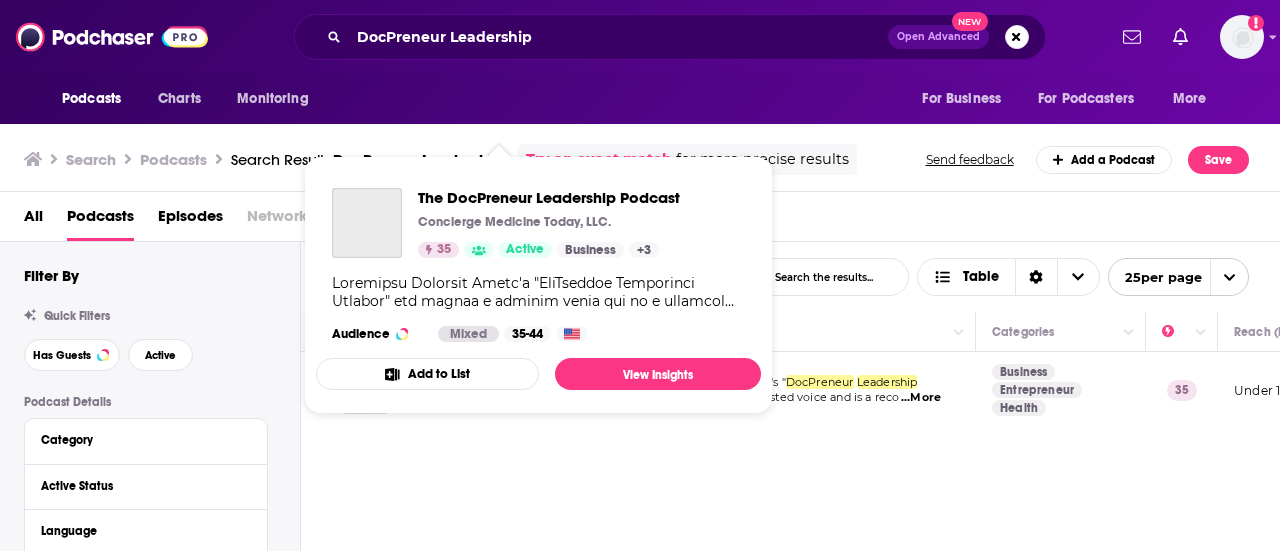 click on "Add to List" at bounding box center [427, 374] 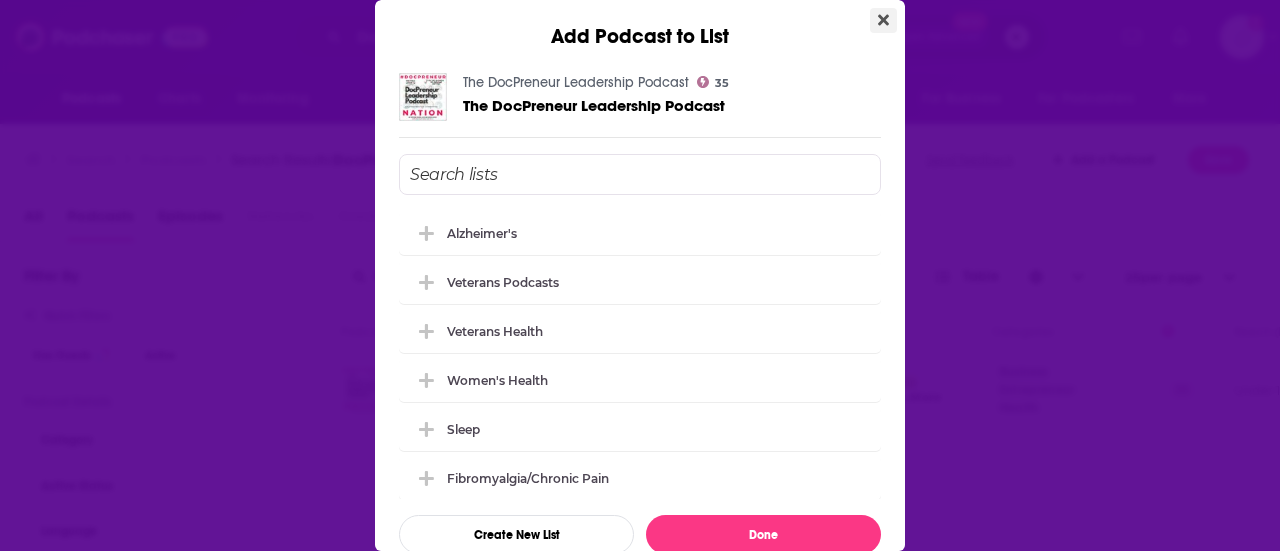 click 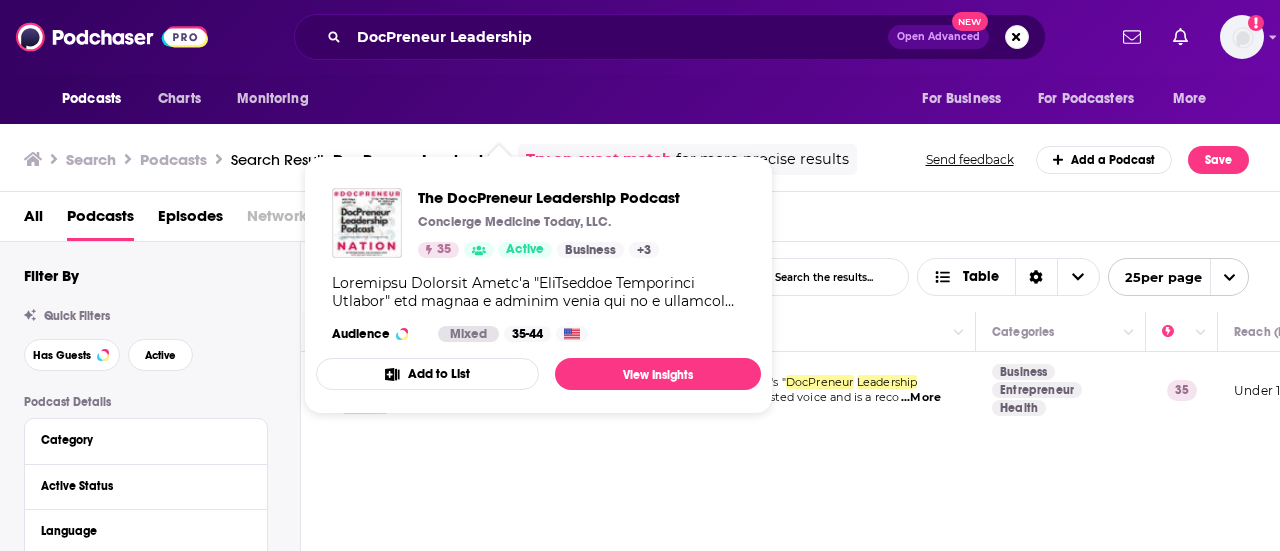 click on "Add to List" at bounding box center (427, 374) 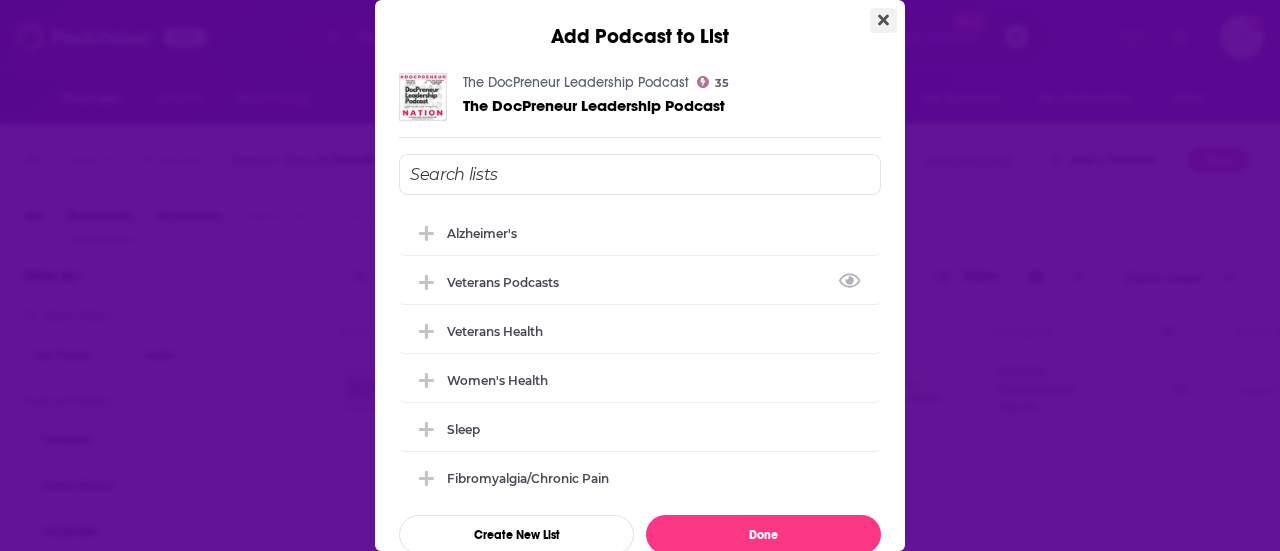 drag, startPoint x: 865, startPoint y: 19, endPoint x: 768, endPoint y: 116, distance: 137.17871 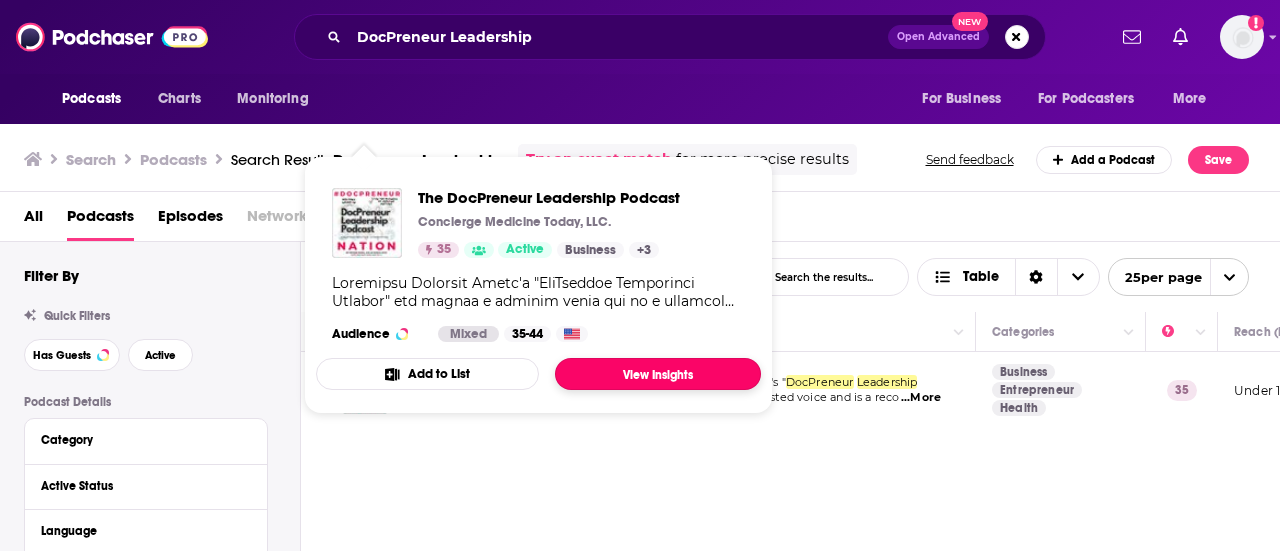 click on "View Insights" at bounding box center (658, 374) 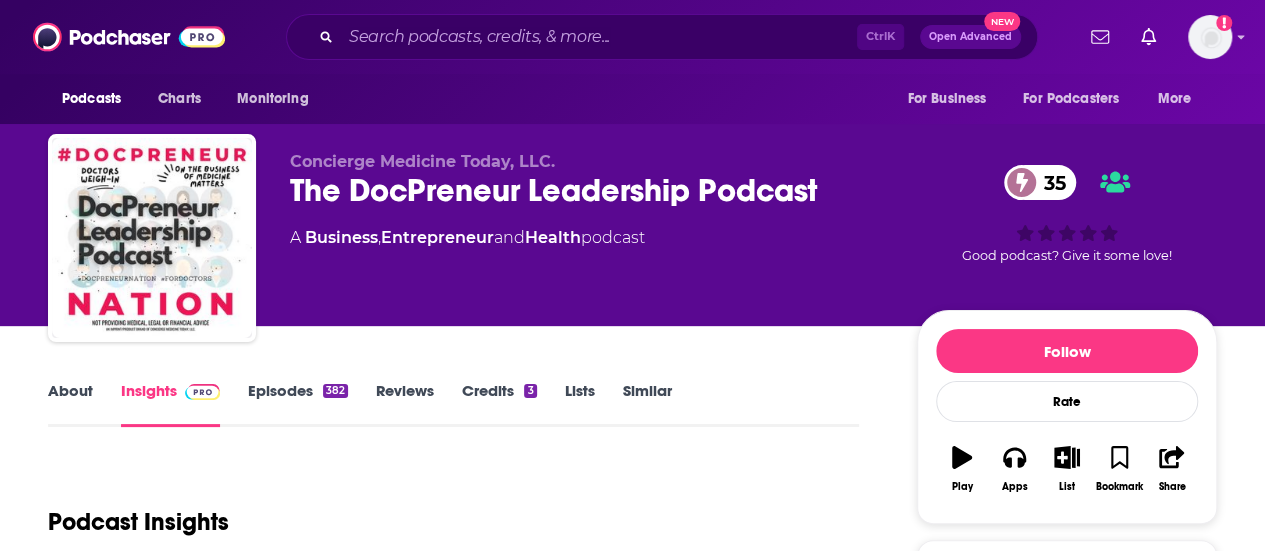 click on "Episodes 382" at bounding box center (298, 404) 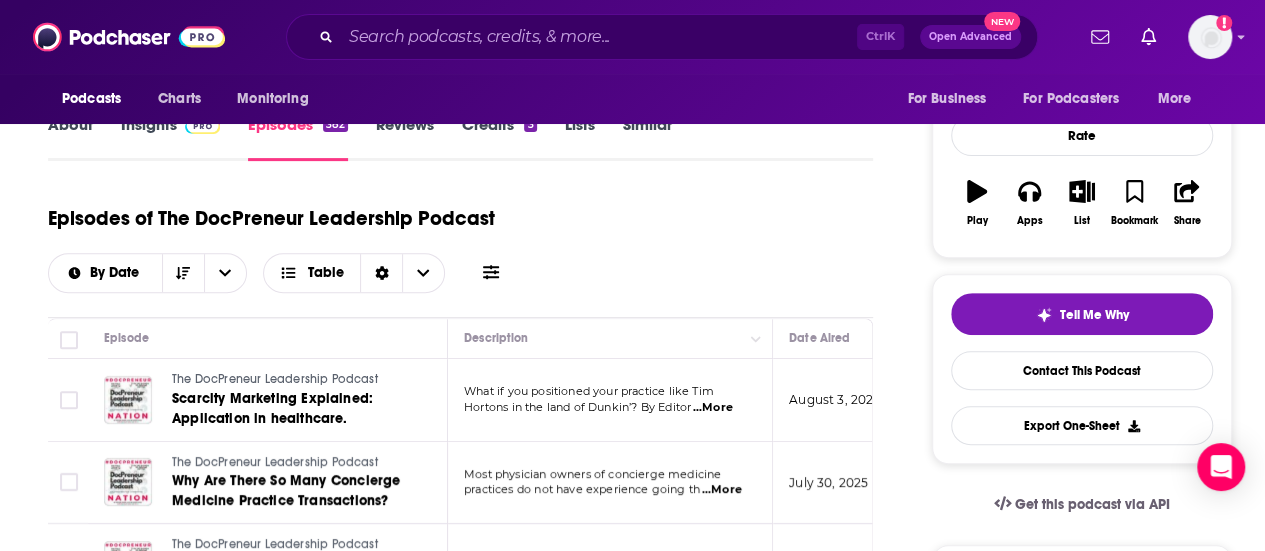 scroll, scrollTop: 0, scrollLeft: 0, axis: both 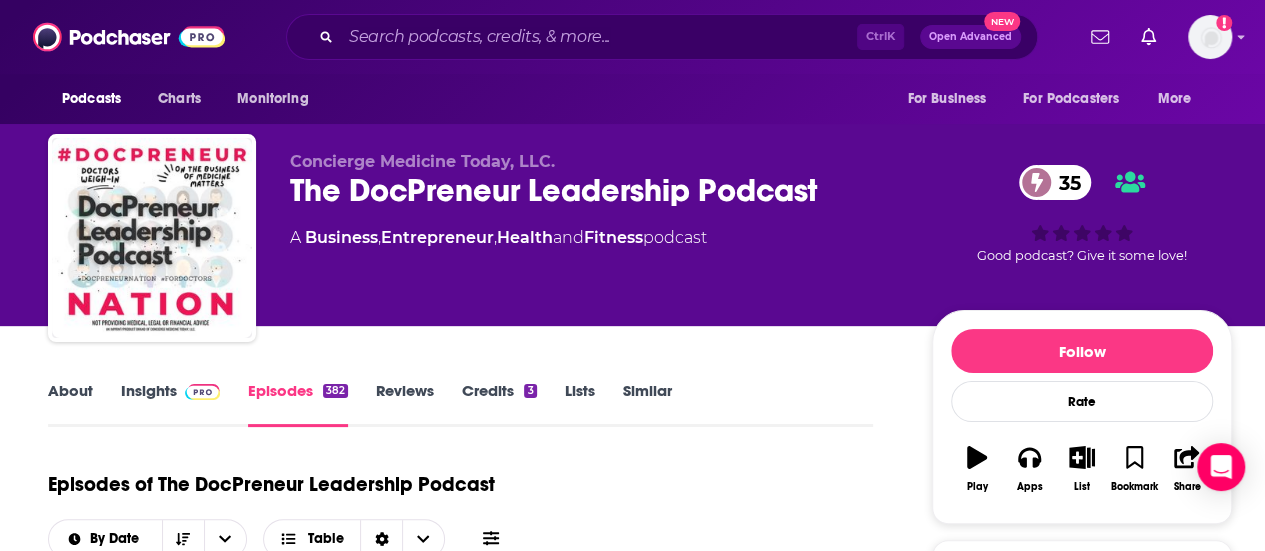 click on "Insights" at bounding box center [170, 404] 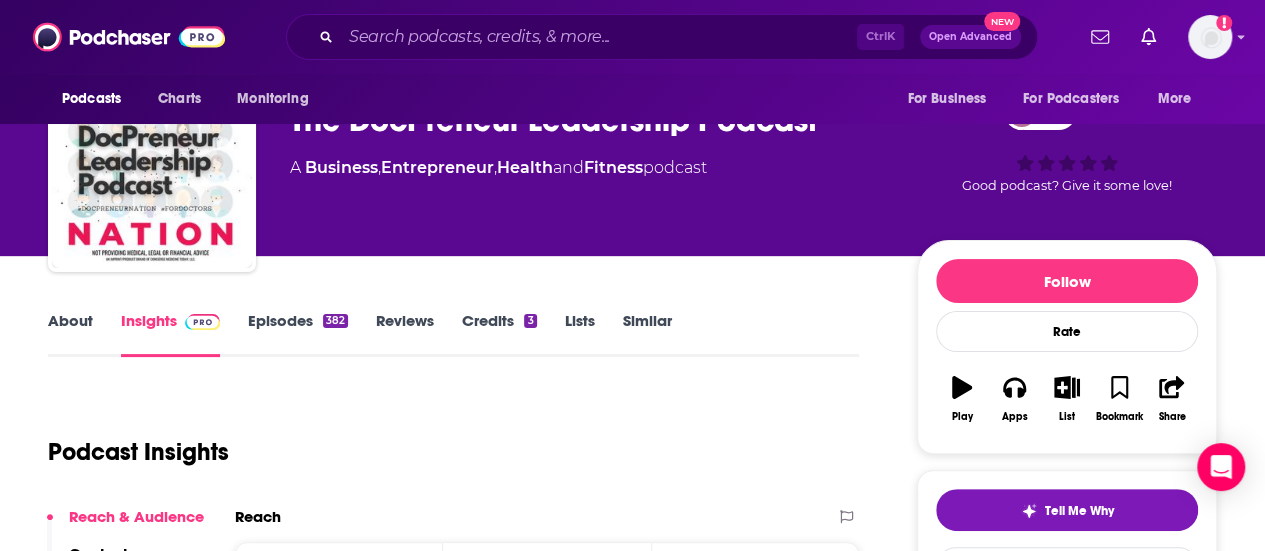 scroll, scrollTop: 0, scrollLeft: 0, axis: both 